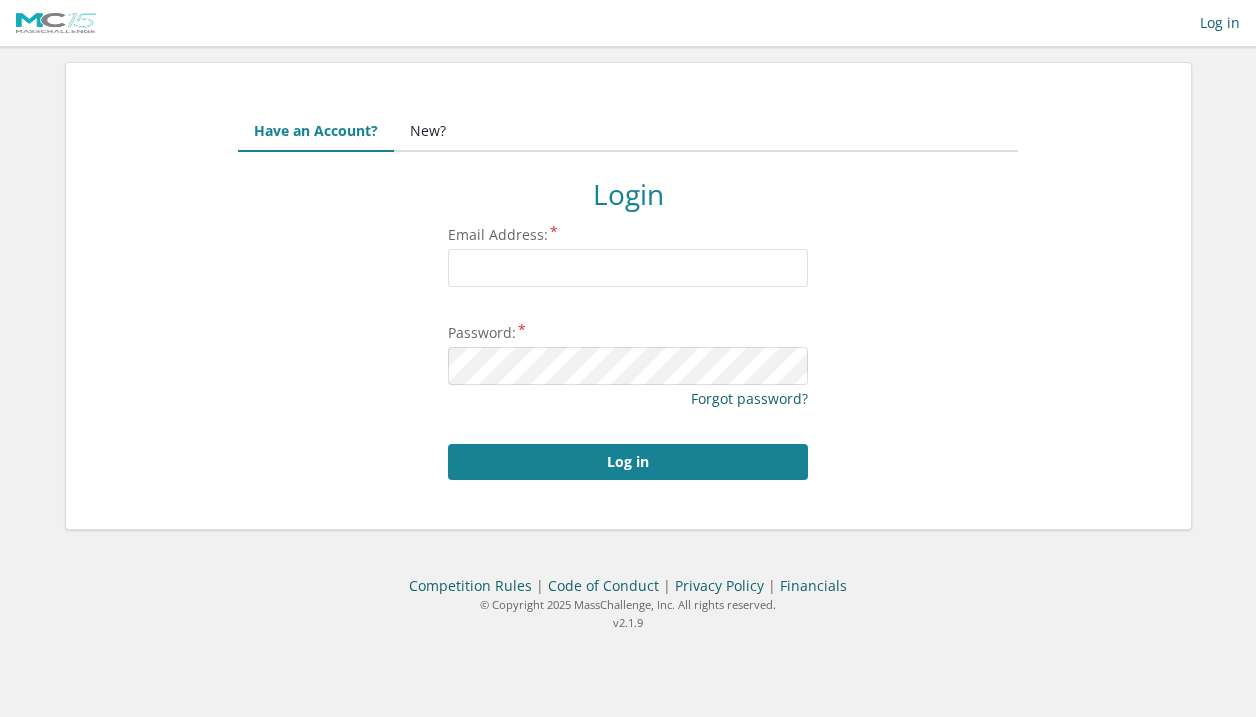 scroll, scrollTop: 0, scrollLeft: 0, axis: both 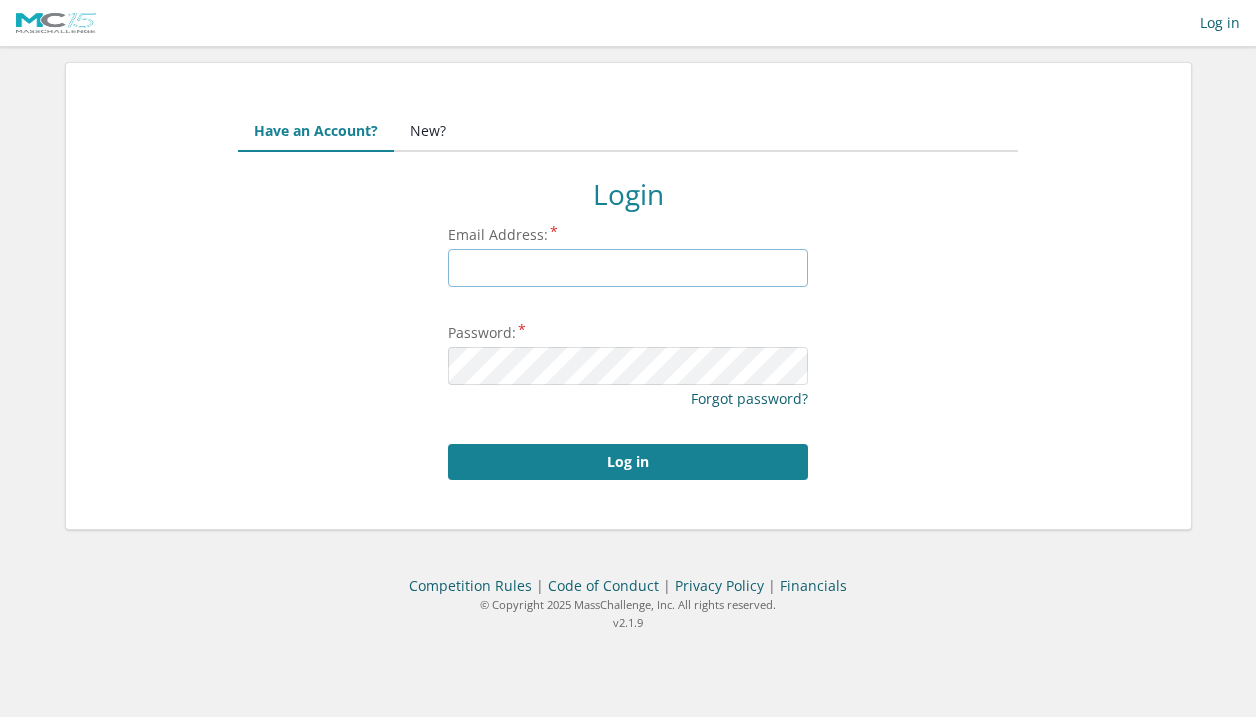 click on "Email Address:" at bounding box center [628, 268] 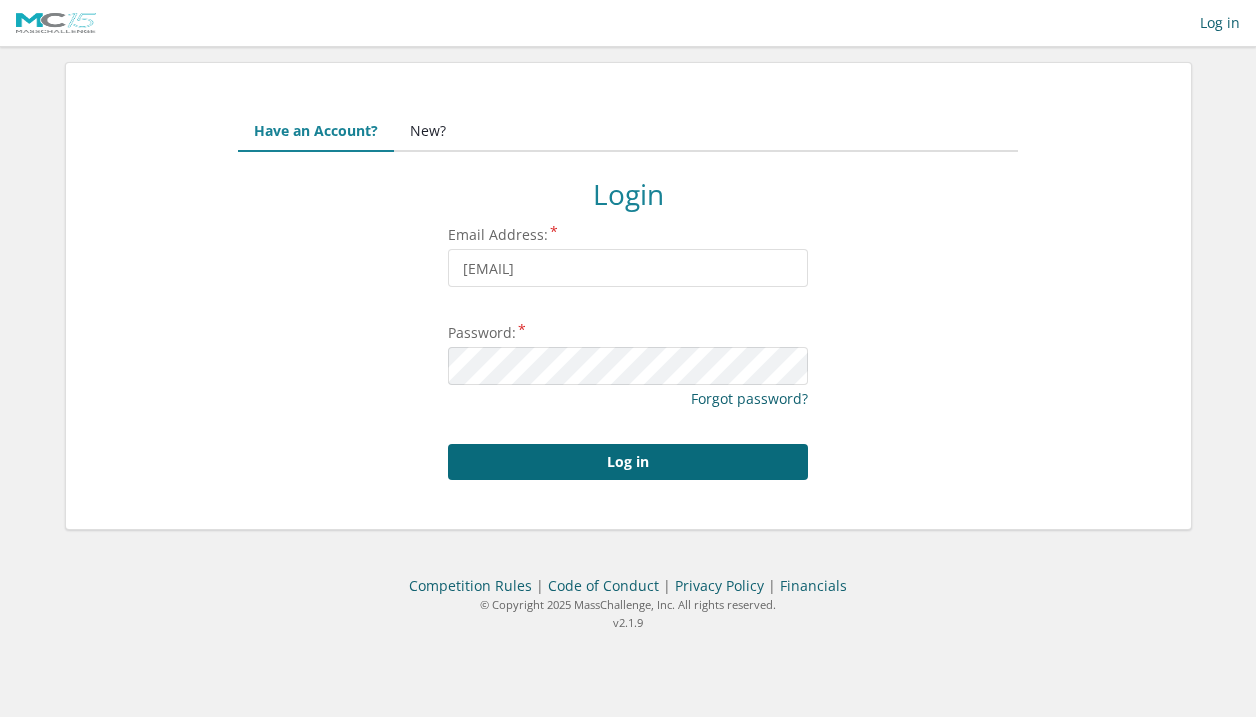 click on "Log in" at bounding box center (628, 462) 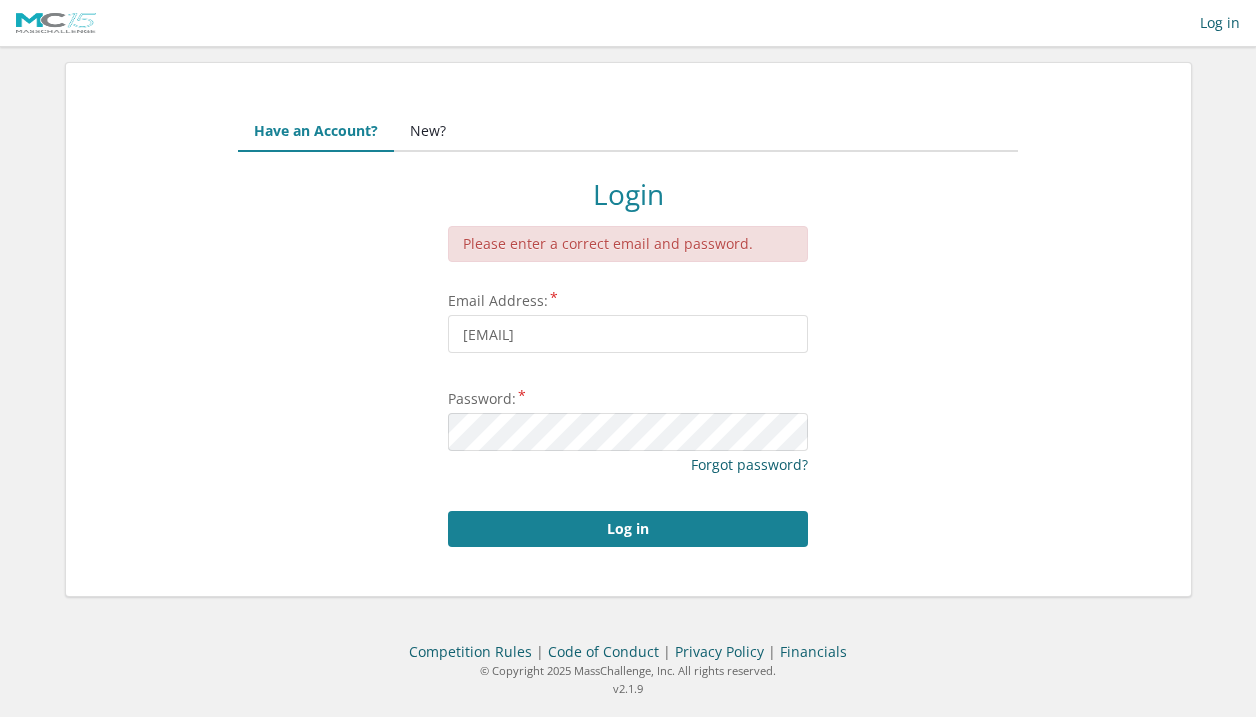 scroll, scrollTop: 0, scrollLeft: 0, axis: both 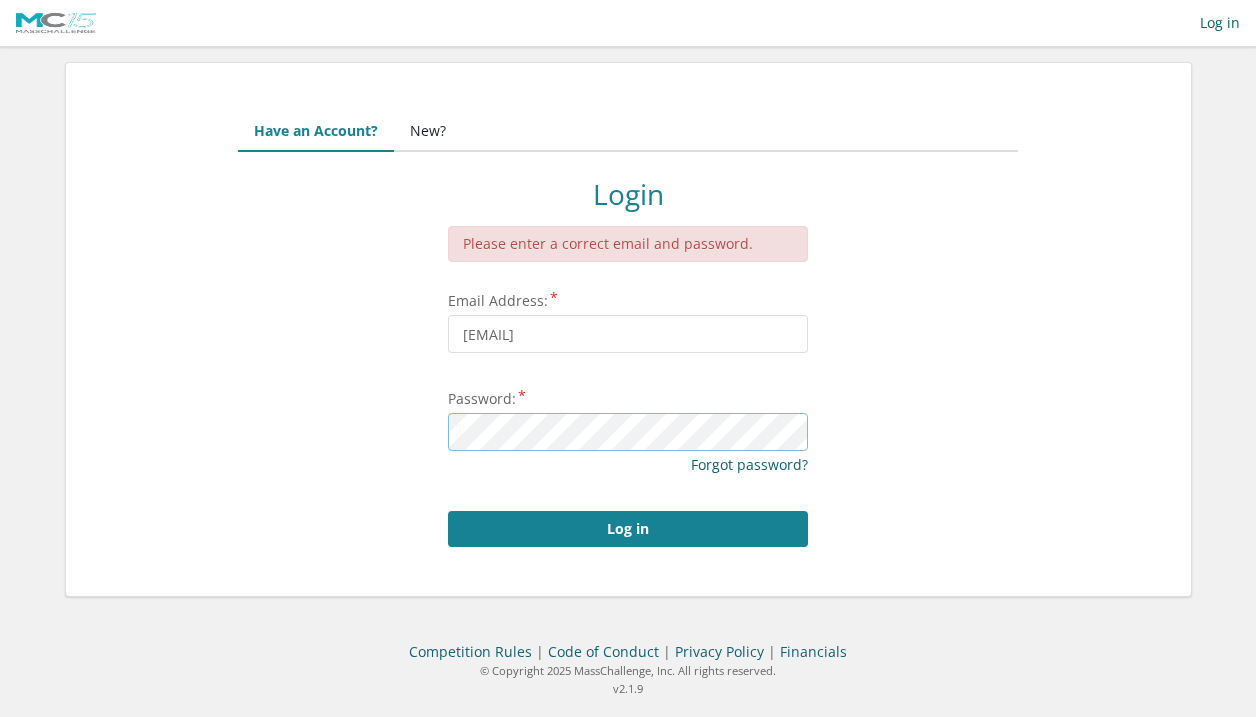 click on "Log in" at bounding box center [628, 529] 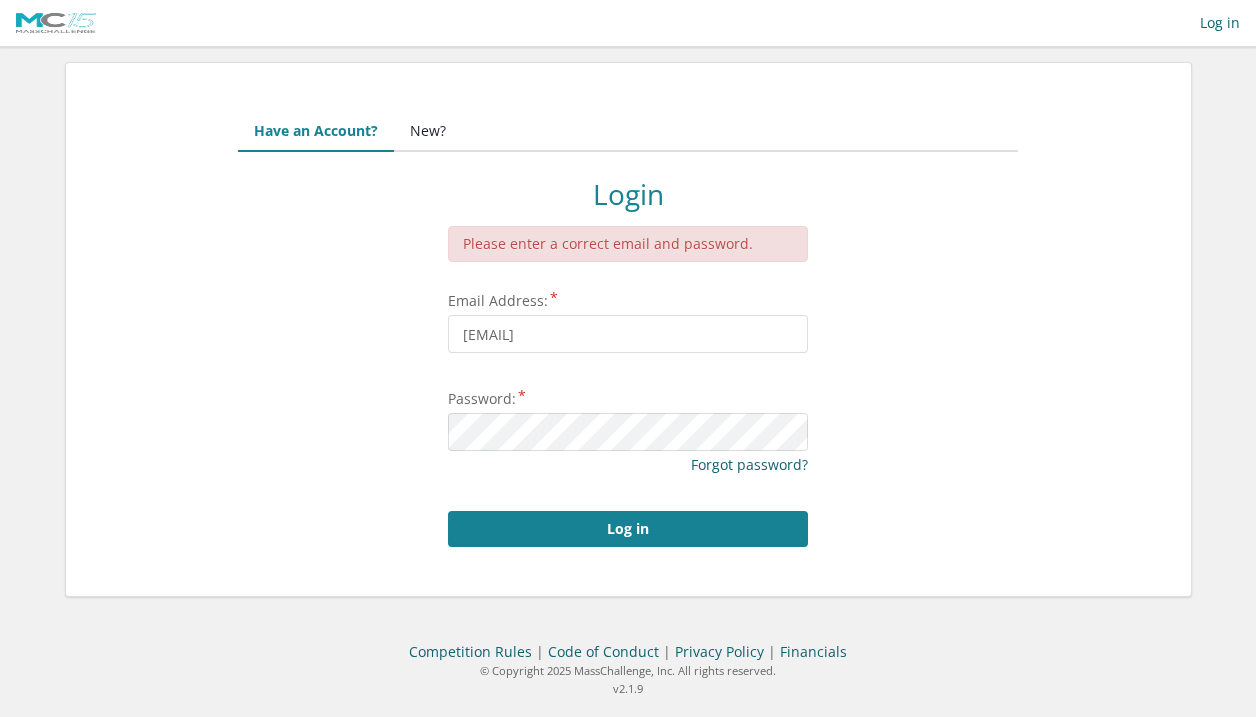 scroll, scrollTop: 0, scrollLeft: 0, axis: both 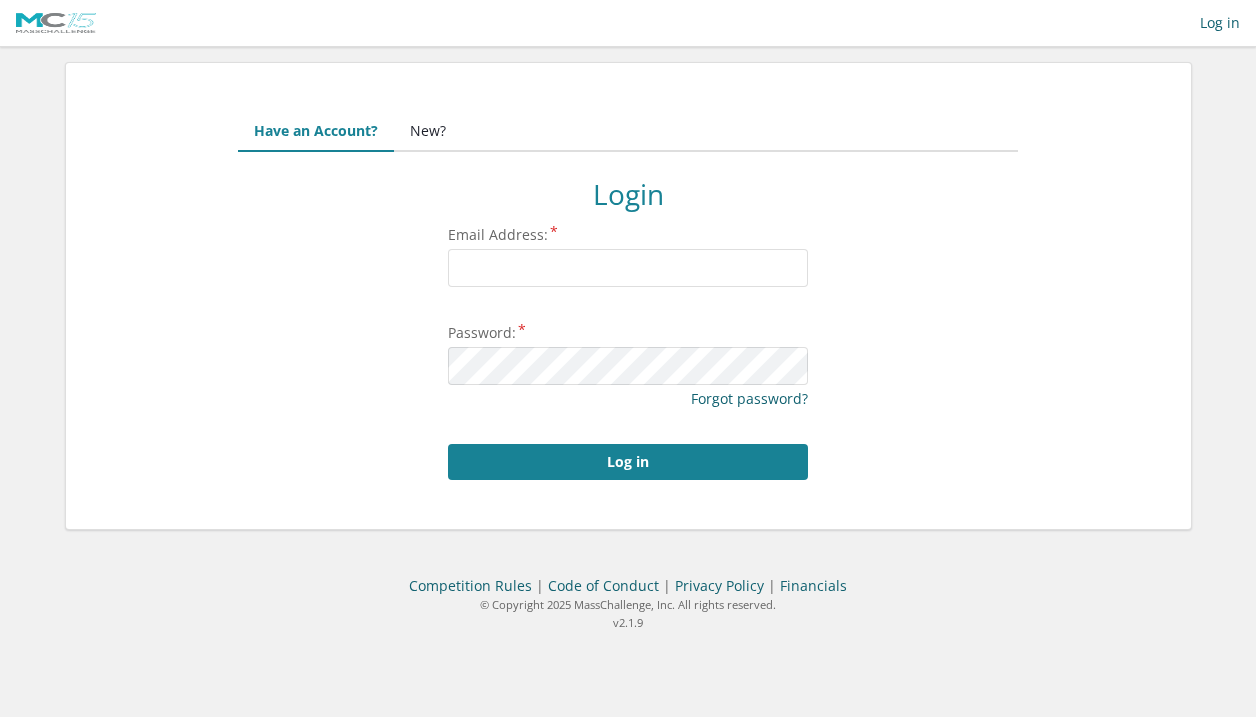 click on "New?" at bounding box center [428, 132] 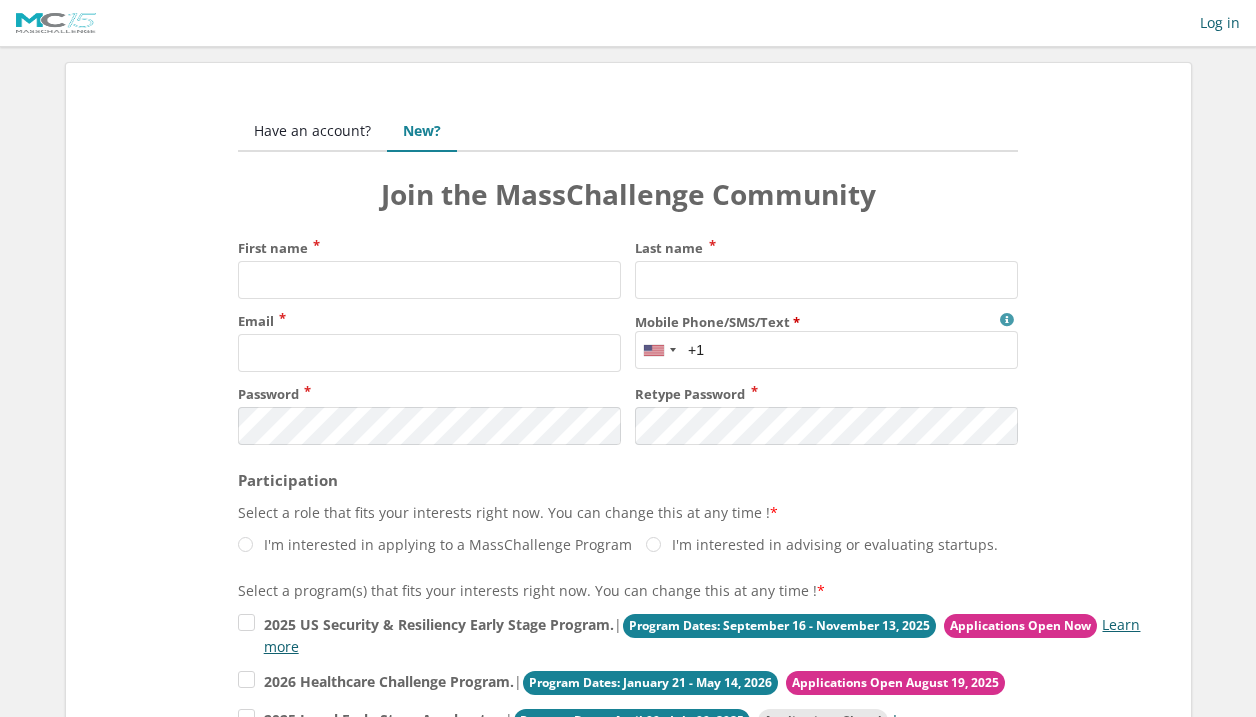 scroll, scrollTop: 0, scrollLeft: 0, axis: both 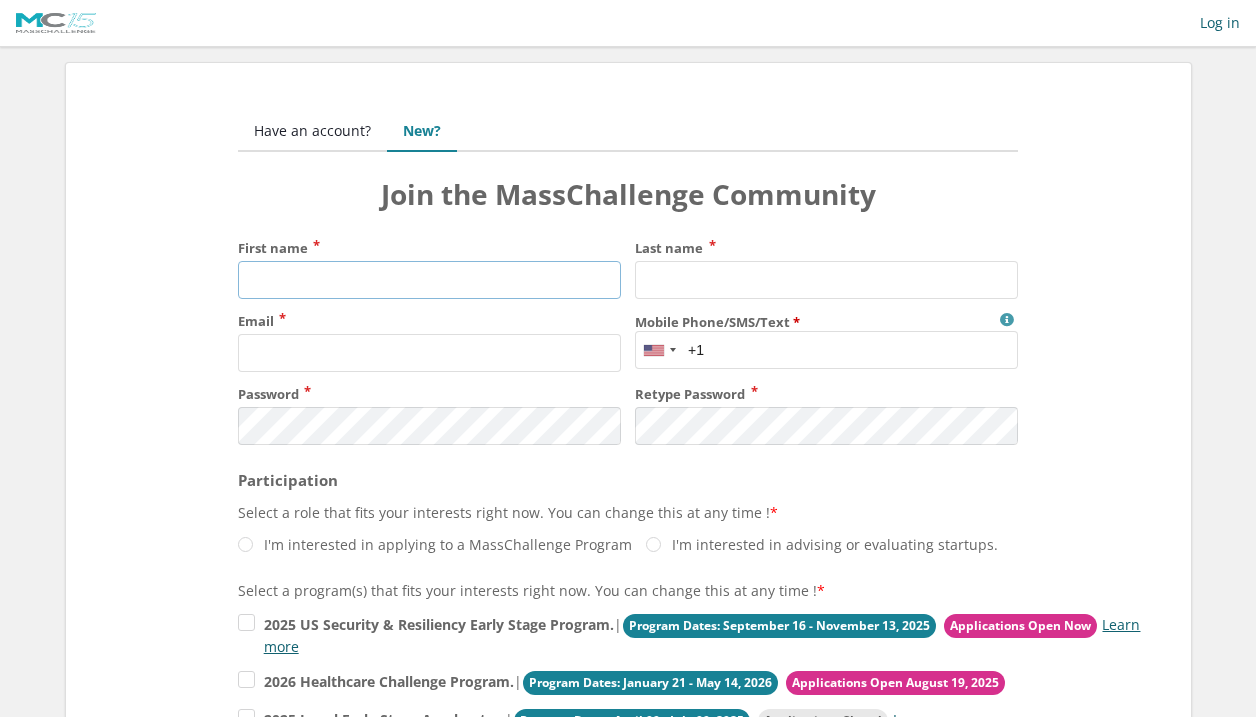 click on "First name" at bounding box center (429, 280) 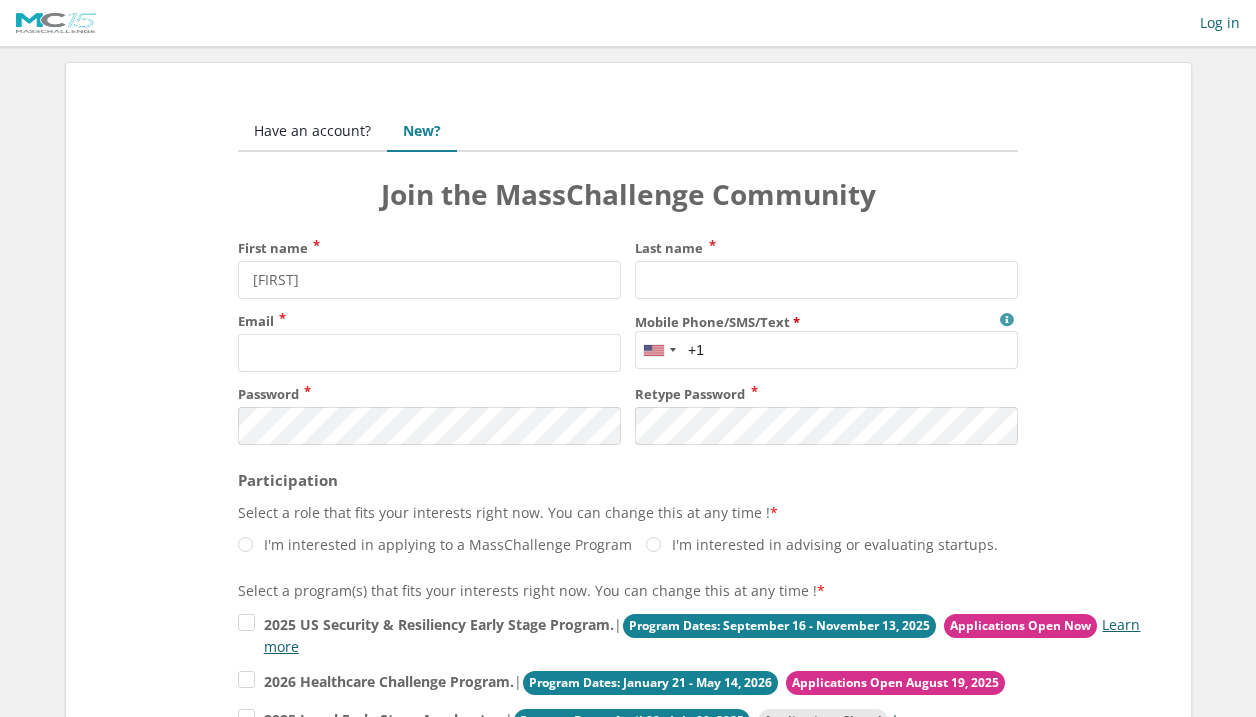 type on "Cannon" 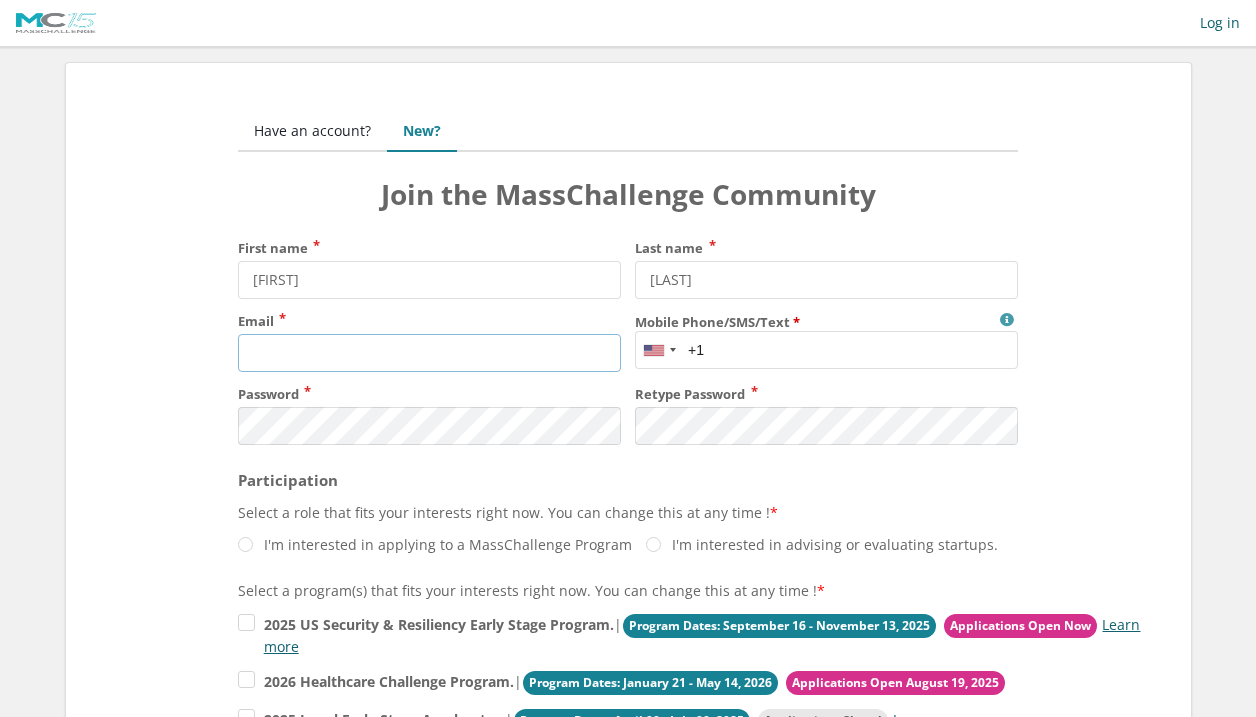 click on "Email" at bounding box center [429, 353] 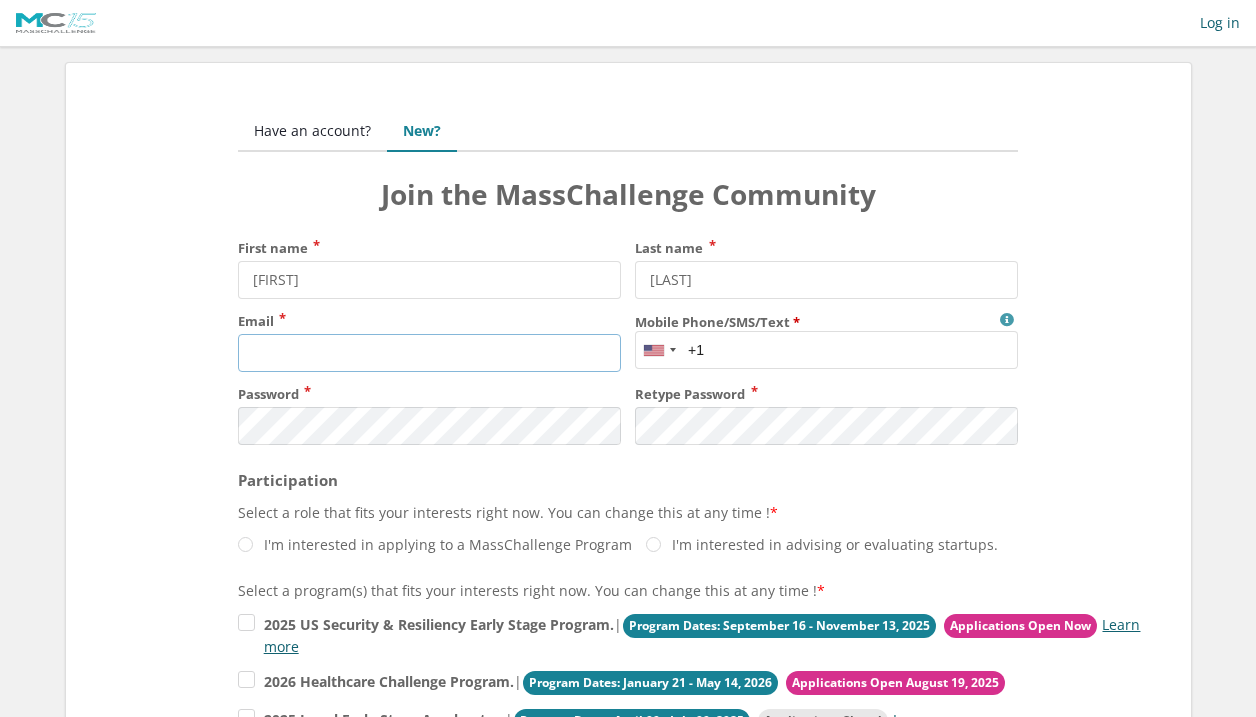 type on "[EMAIL]" 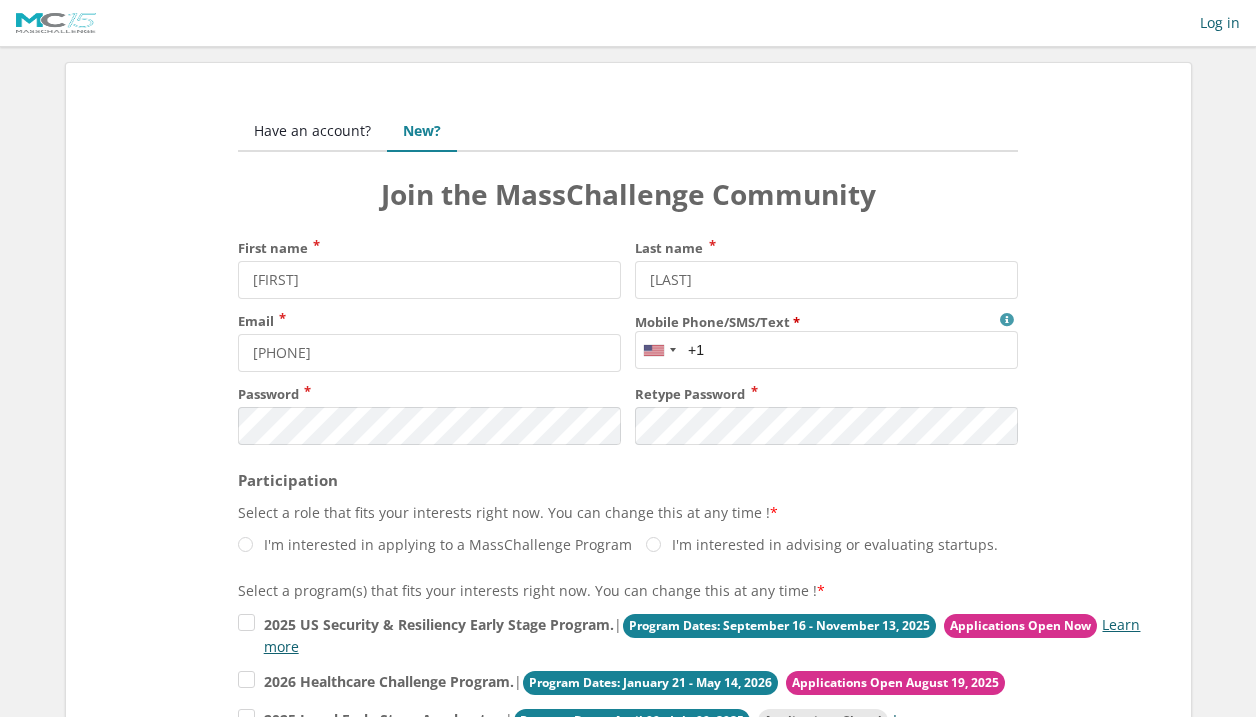 click on "Mobile Phone/SMS/Text" at bounding box center (826, 350) 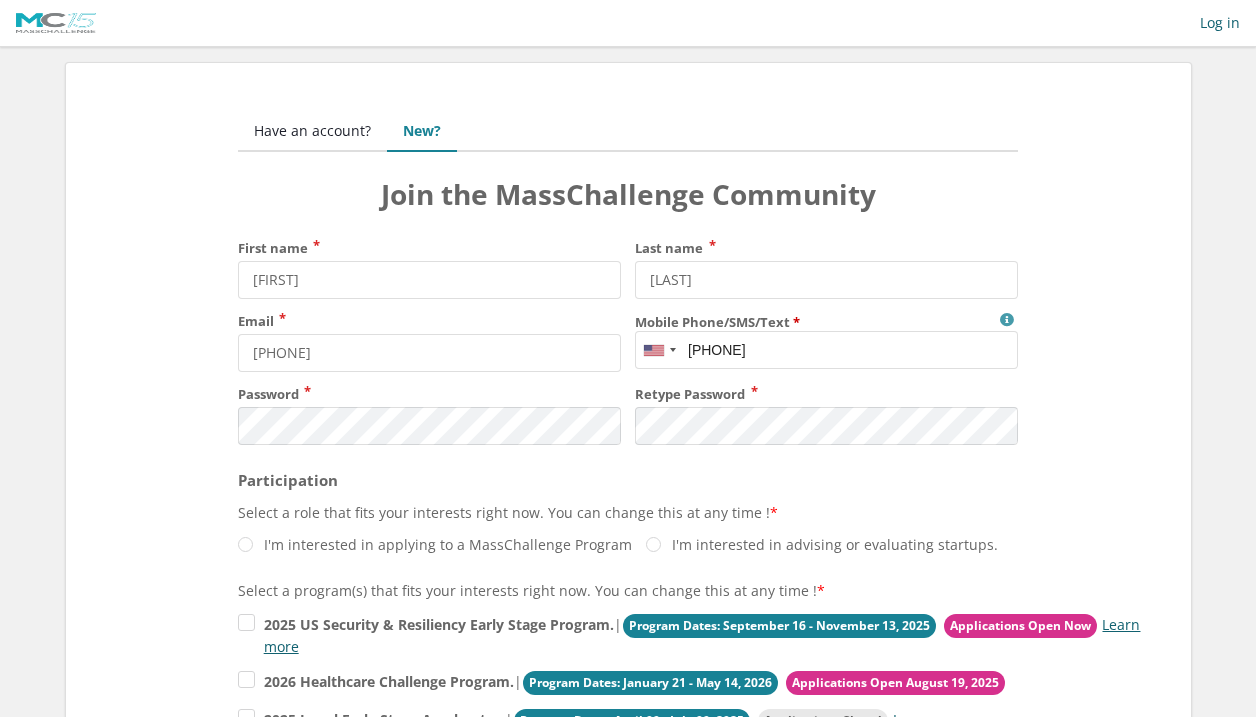 type on "+19899064291" 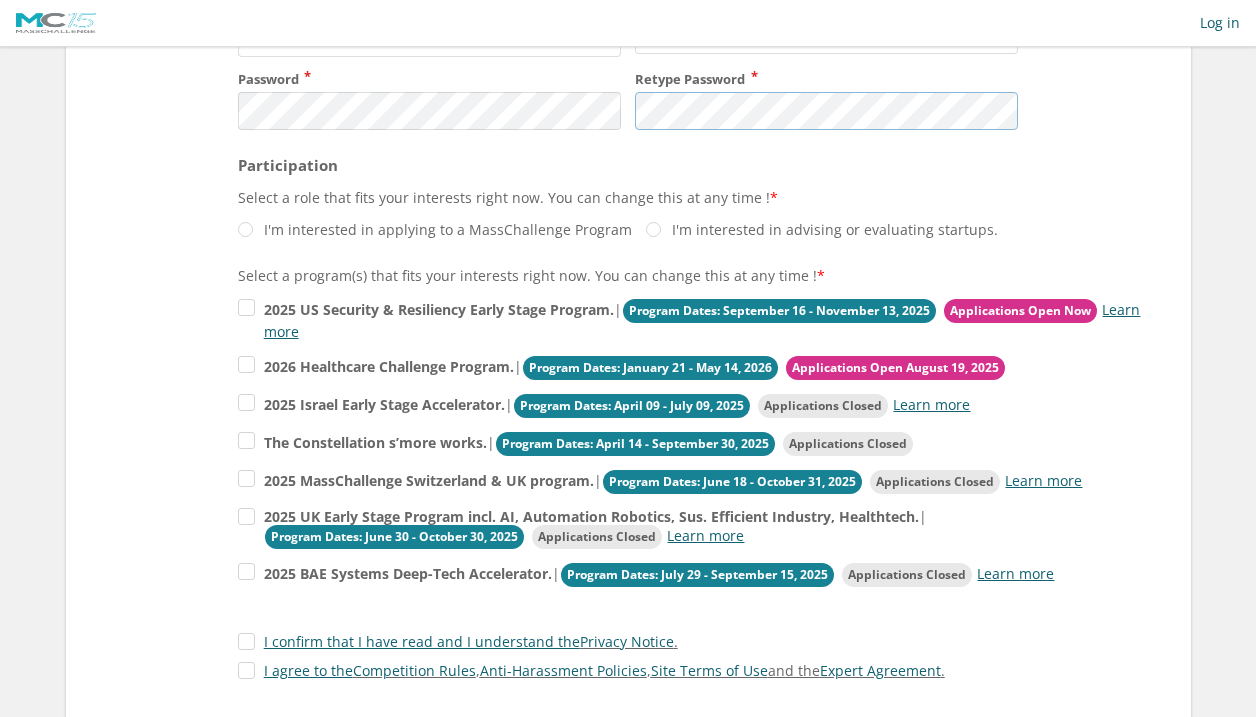 scroll, scrollTop: 317, scrollLeft: 0, axis: vertical 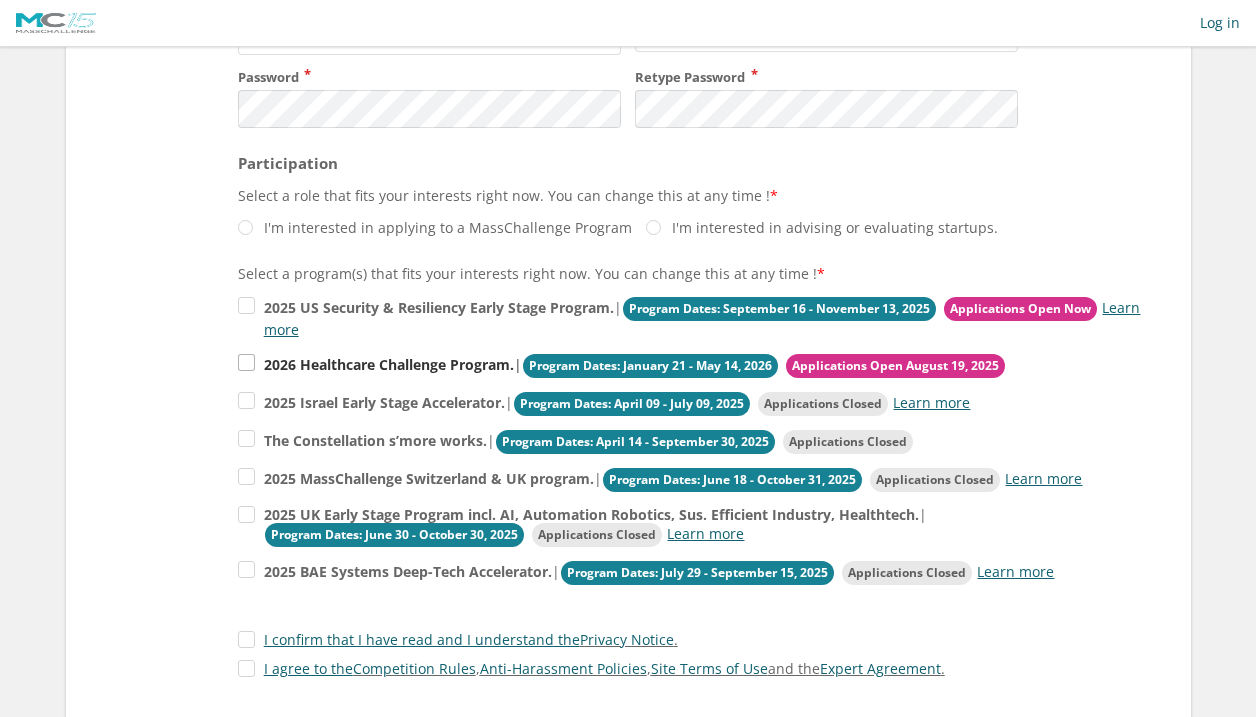 click on "2026 Healthcare Challenge Program.   |
Program Dates:
January 21 - May 14, 2026
Applications Open August 19, 2025" at bounding box center (693, 317) 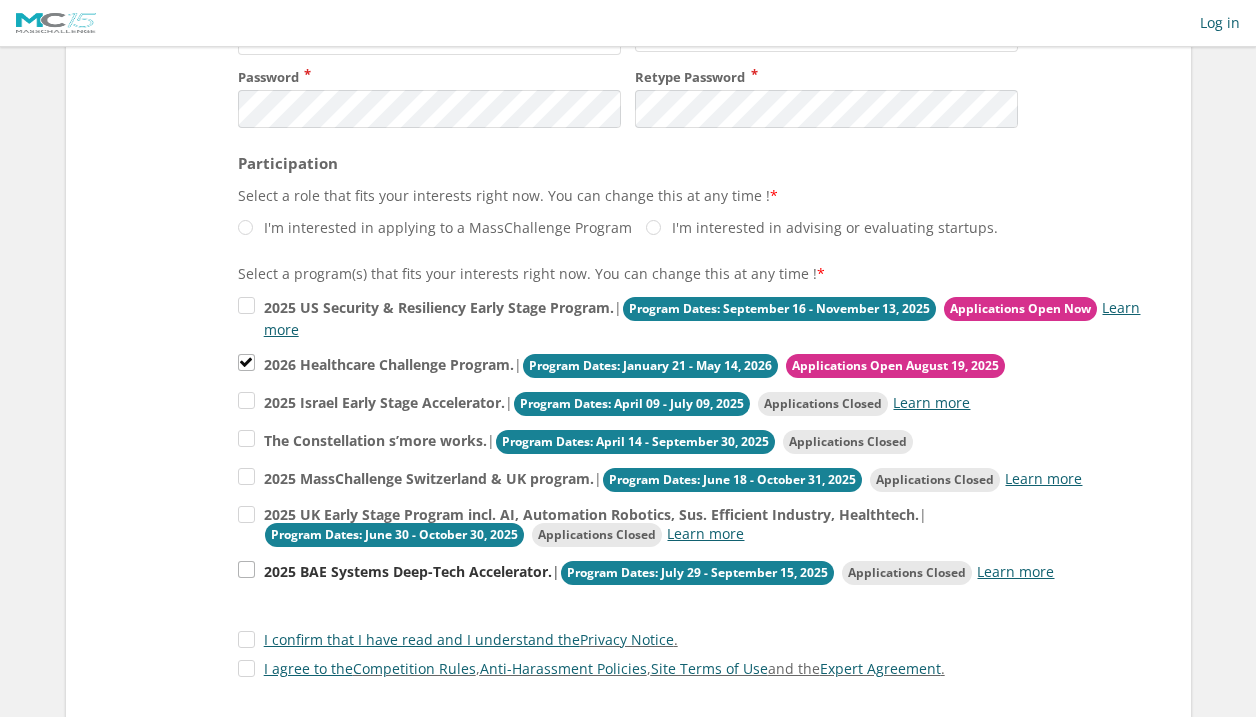 scroll, scrollTop: 360, scrollLeft: 0, axis: vertical 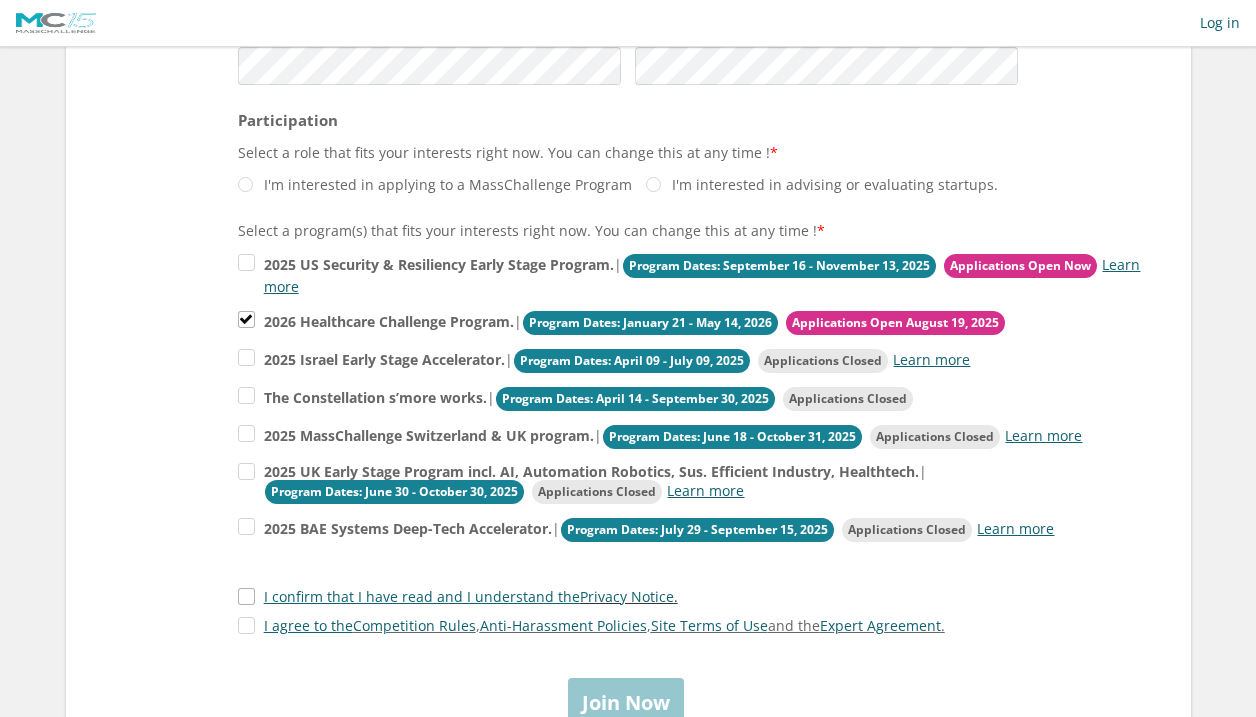 click on "I confirm that I have read and I understand the  Privacy Notice ." at bounding box center (458, 596) 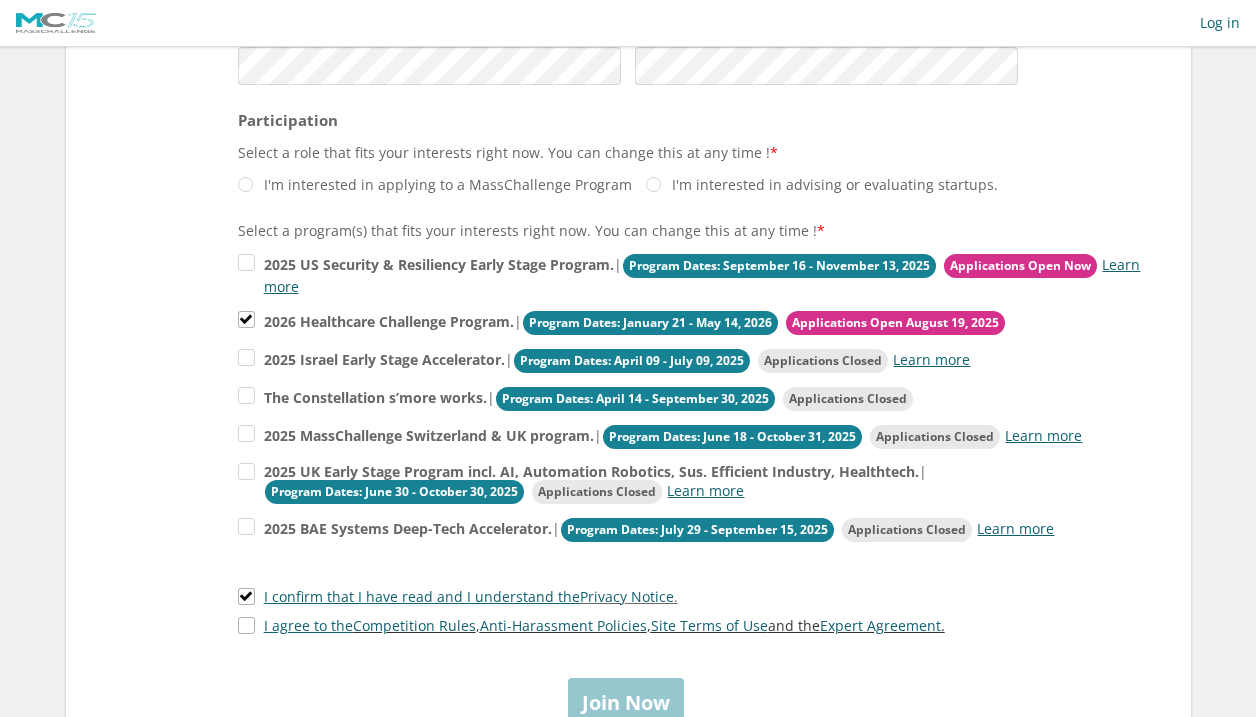 click on "I agree to the  Competition Rules ,  Anti-Harassment Policies ,  Site Terms of Use  and the  Expert Agreement ." at bounding box center (591, 625) 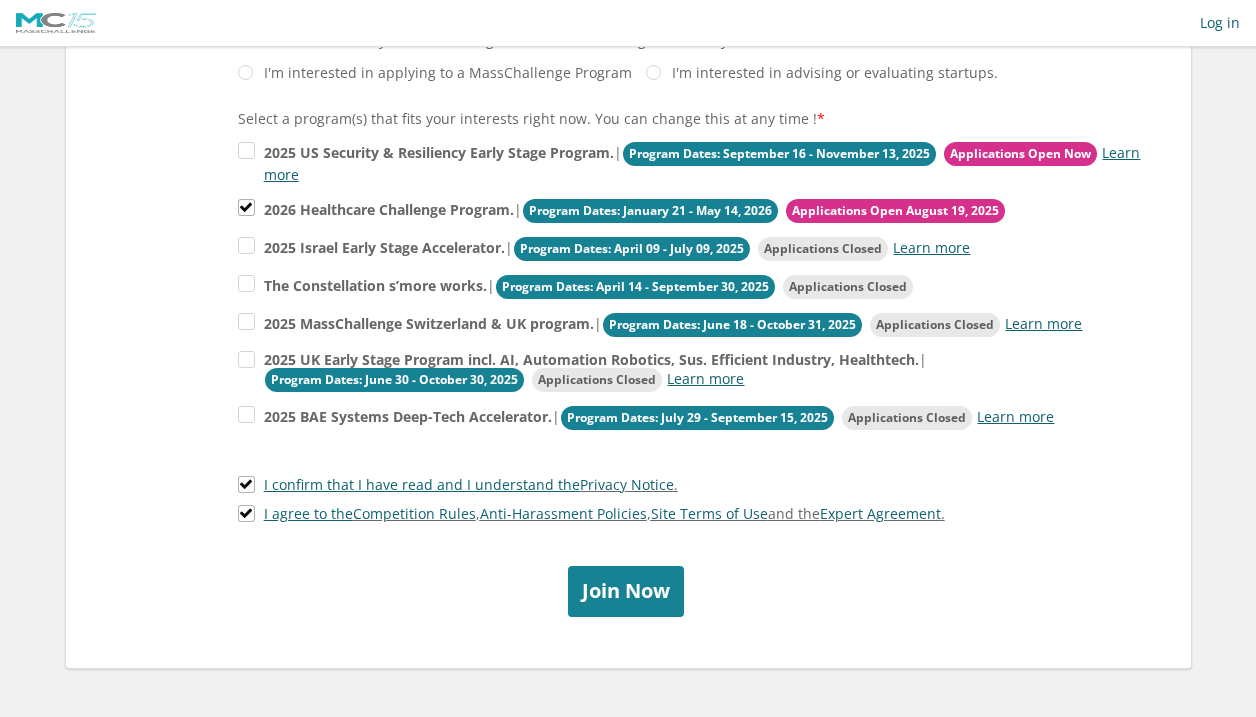 scroll, scrollTop: 475, scrollLeft: 0, axis: vertical 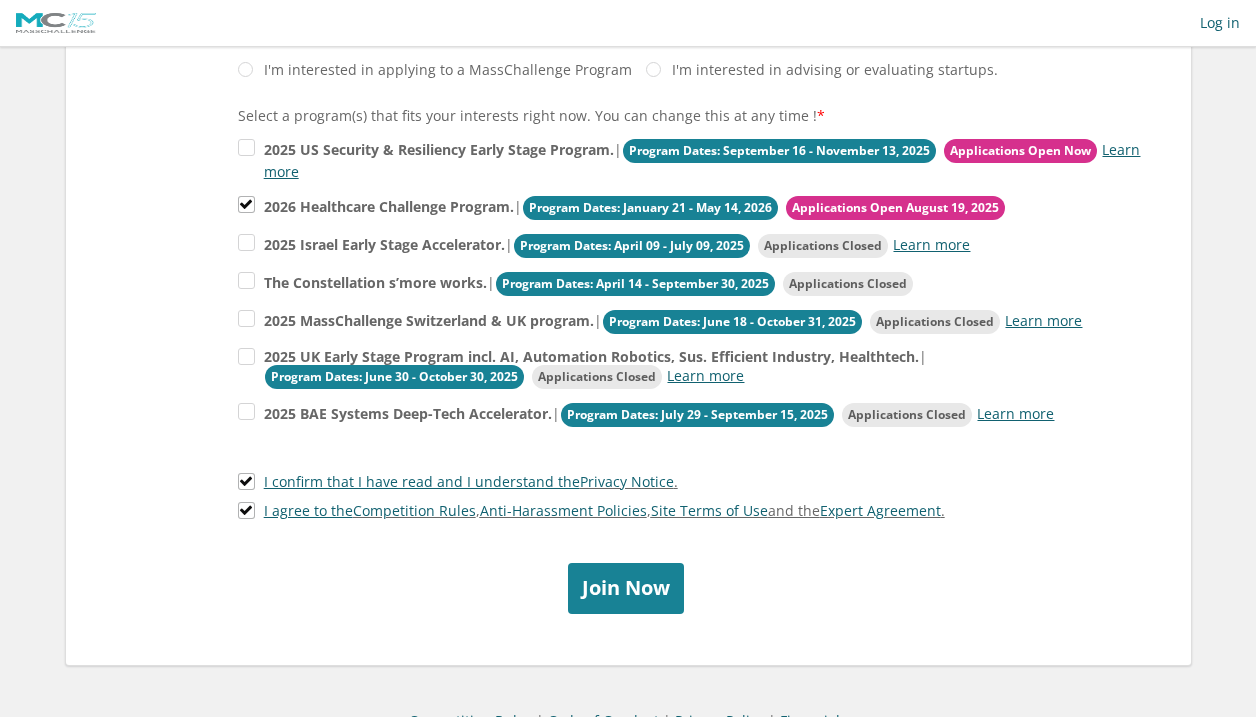 click on "Join Now" at bounding box center (626, 588) 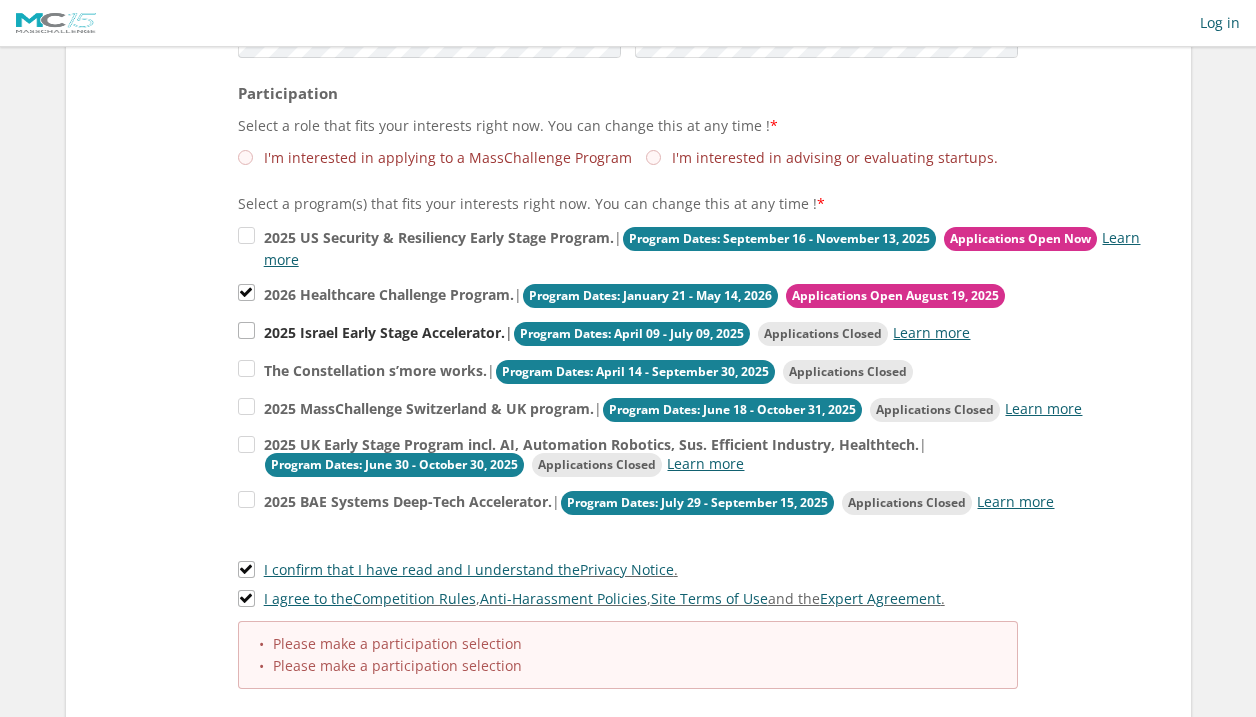 scroll, scrollTop: 386, scrollLeft: 0, axis: vertical 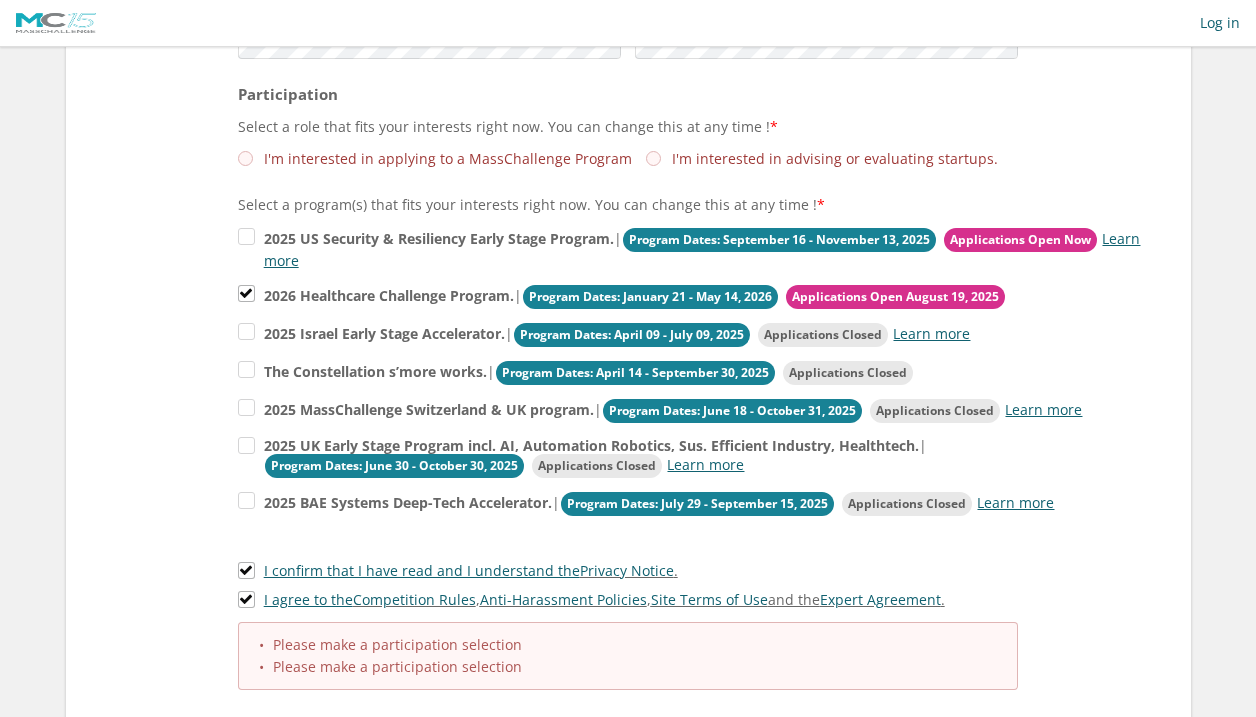 click on "I'm interested in applying to a MassChallenge
Program" at bounding box center (435, 158) 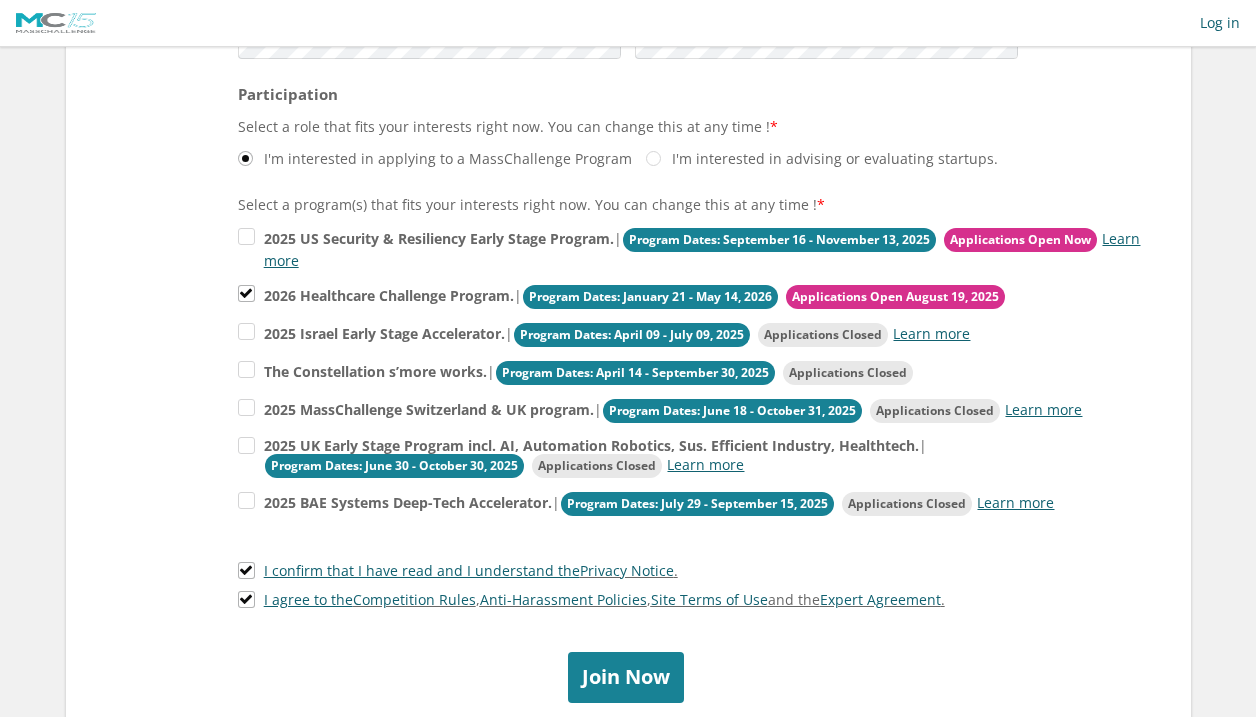 click on "Join Now" at bounding box center (626, 677) 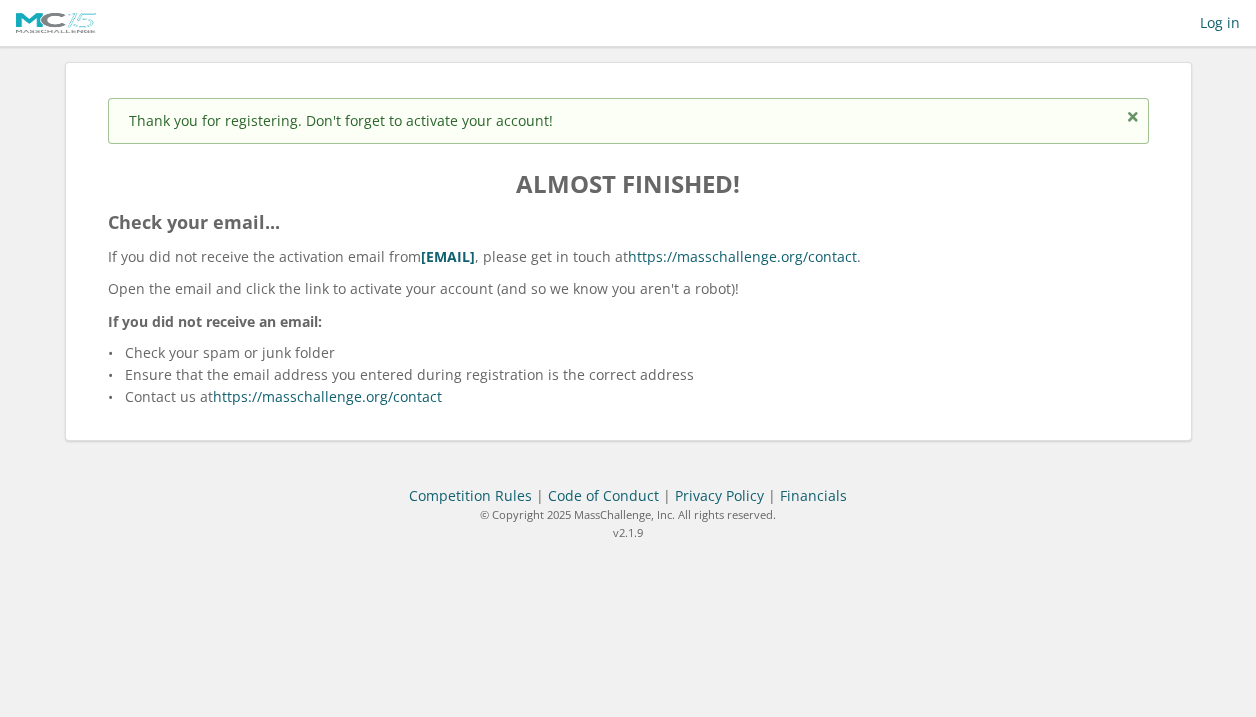 scroll, scrollTop: 0, scrollLeft: 0, axis: both 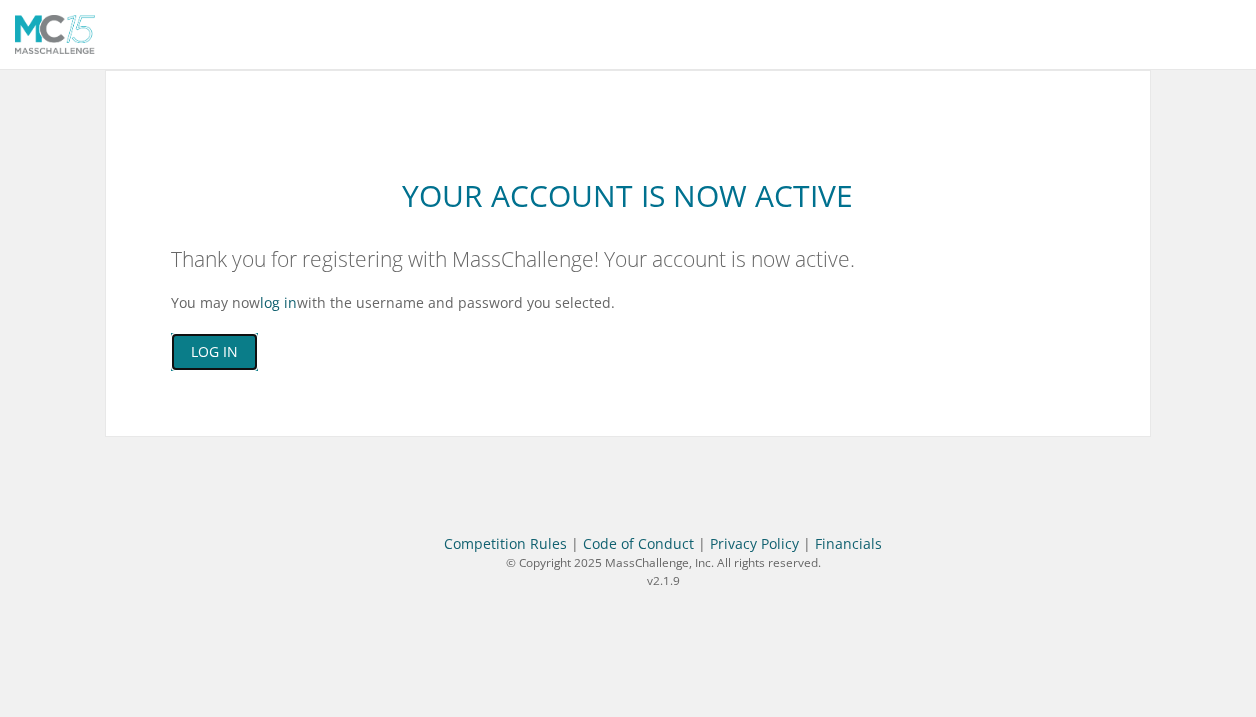 click on "Log In" at bounding box center [214, 352] 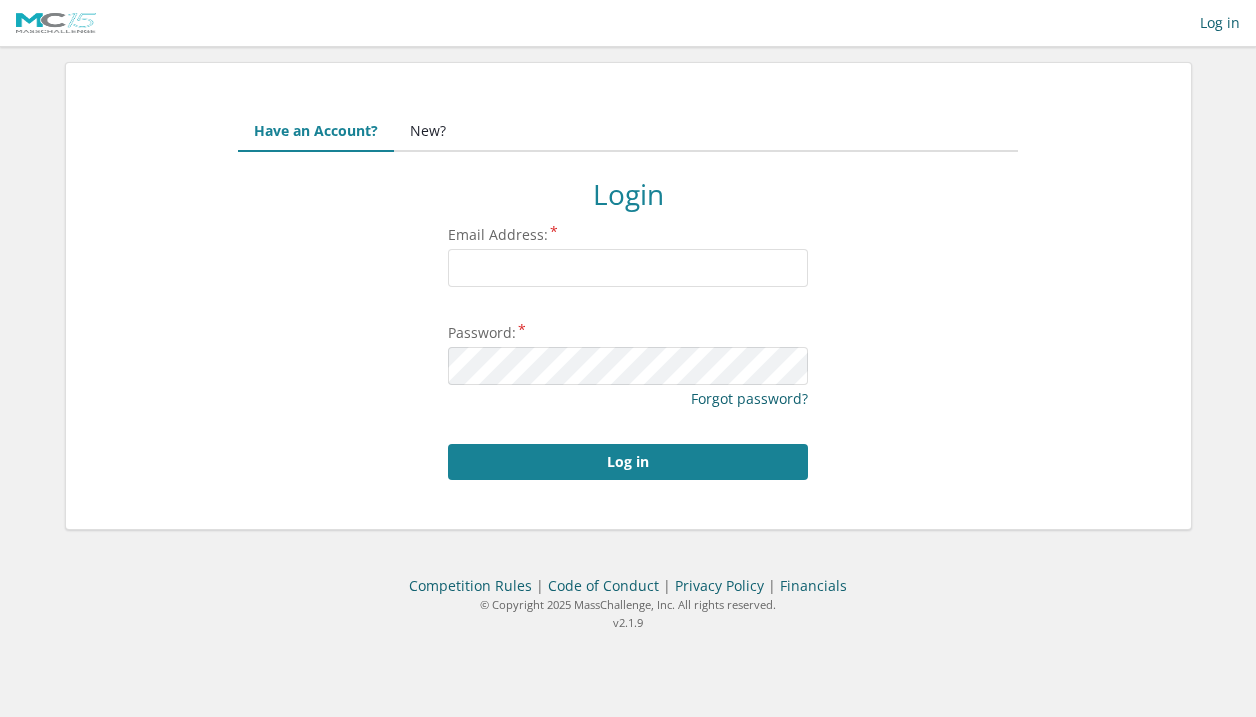 scroll, scrollTop: 0, scrollLeft: 0, axis: both 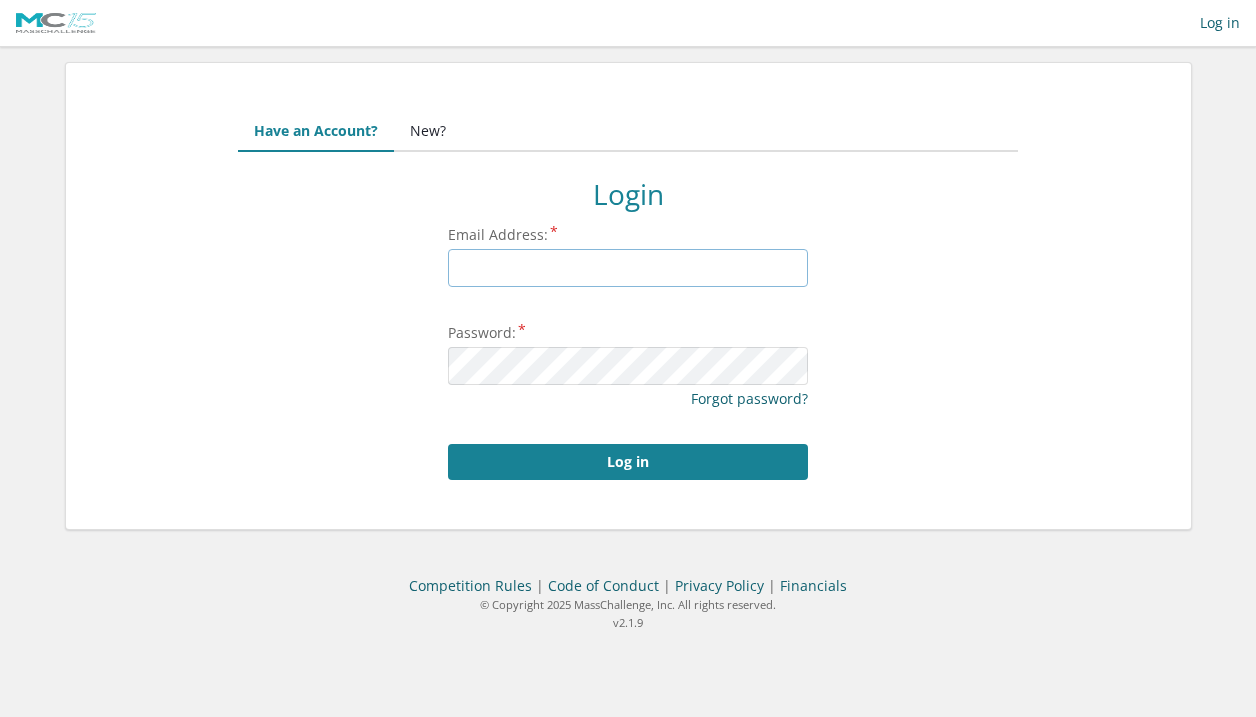click on "Email Address:" at bounding box center (628, 268) 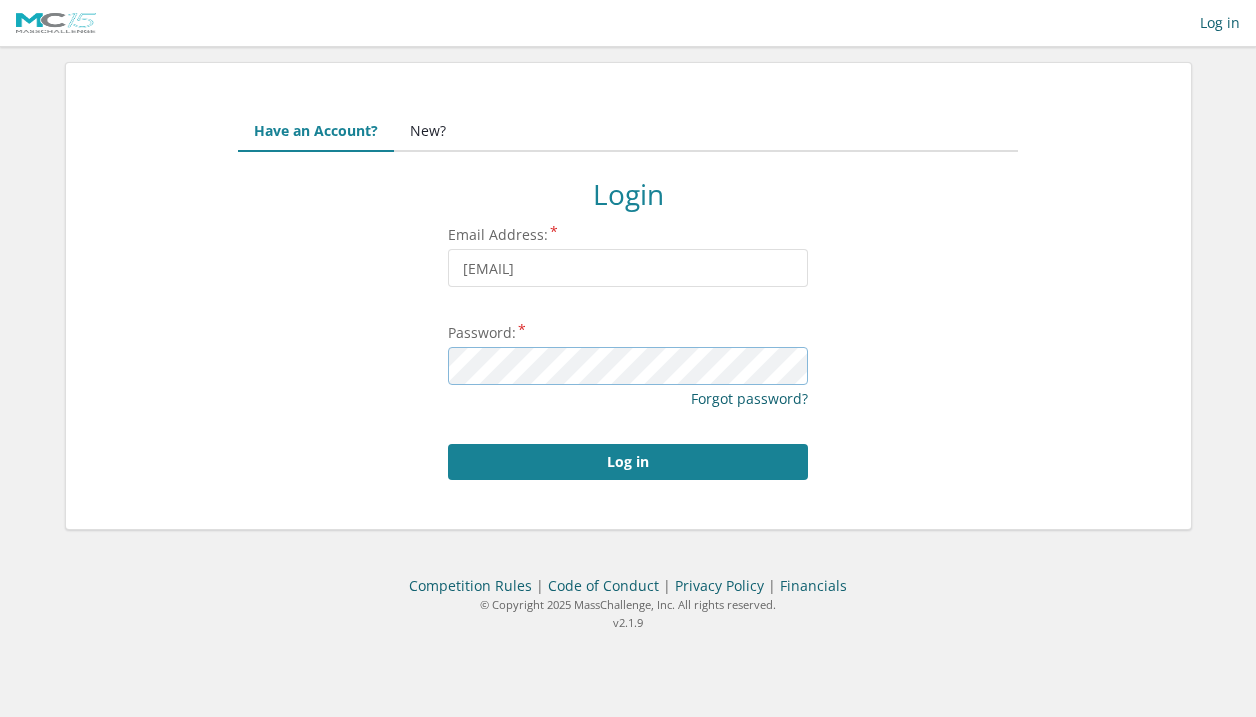 click on "Log in" at bounding box center [628, 462] 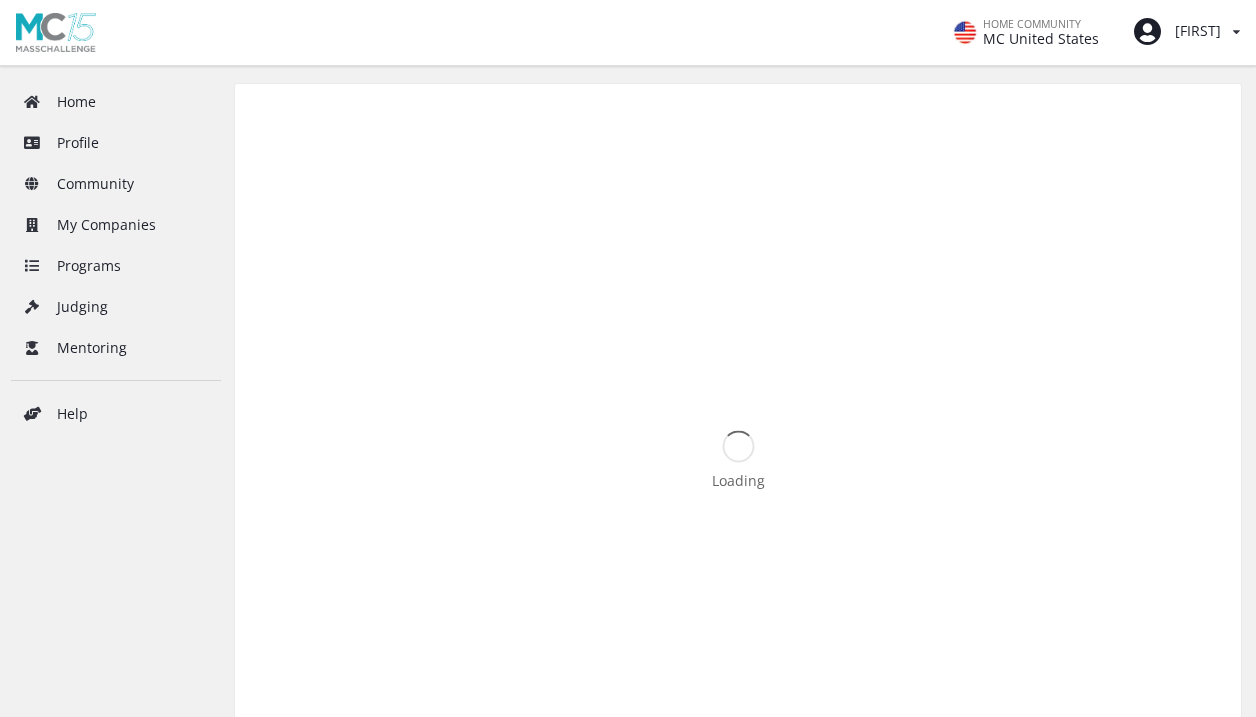 scroll, scrollTop: 0, scrollLeft: 0, axis: both 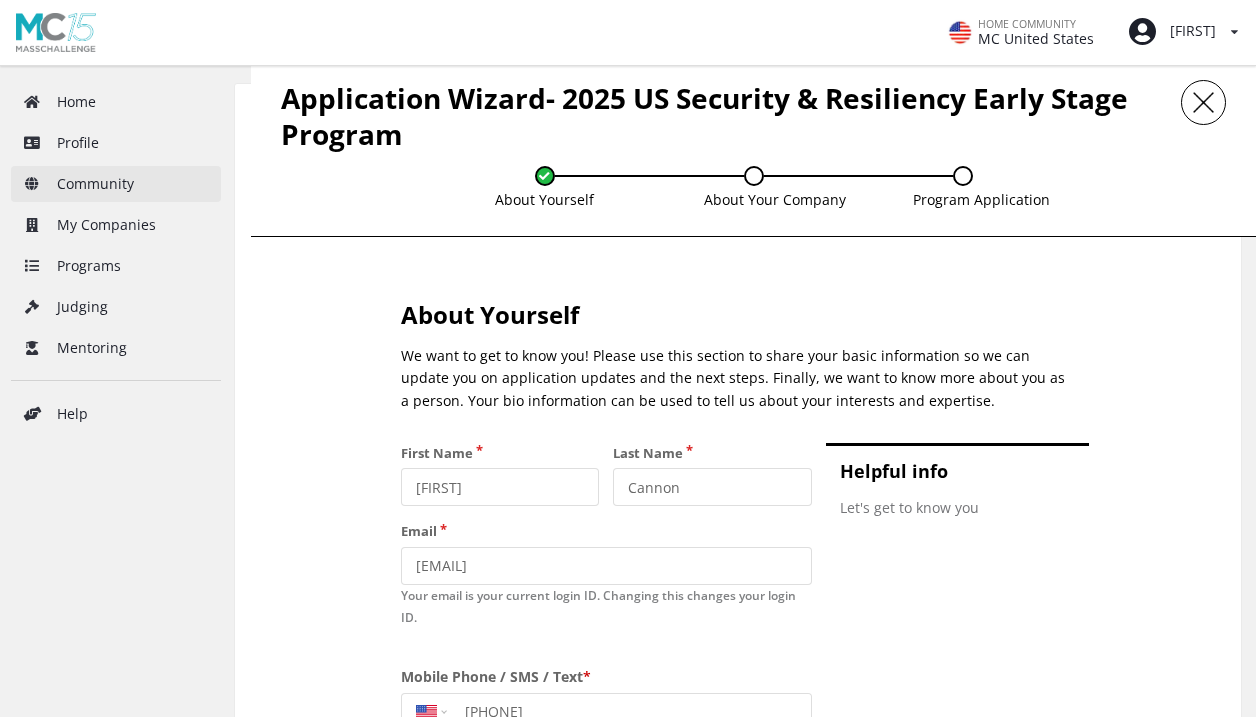 click on "Community" at bounding box center [116, 184] 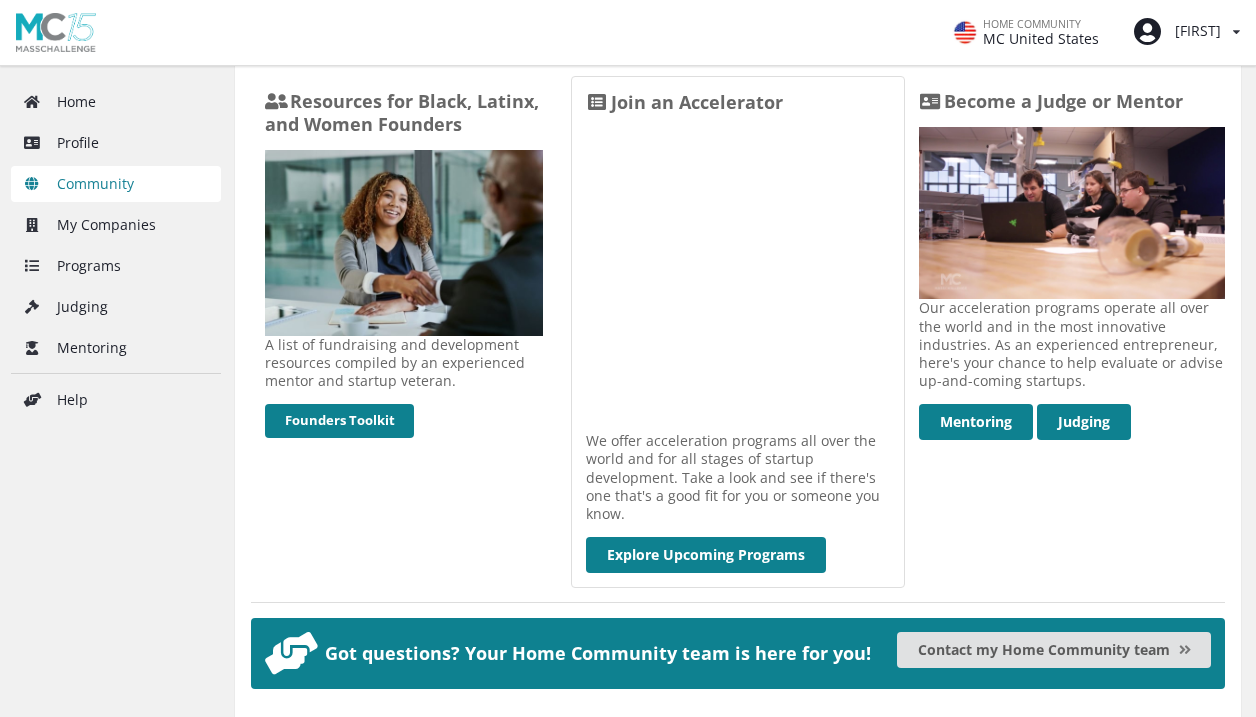 scroll, scrollTop: 722, scrollLeft: 0, axis: vertical 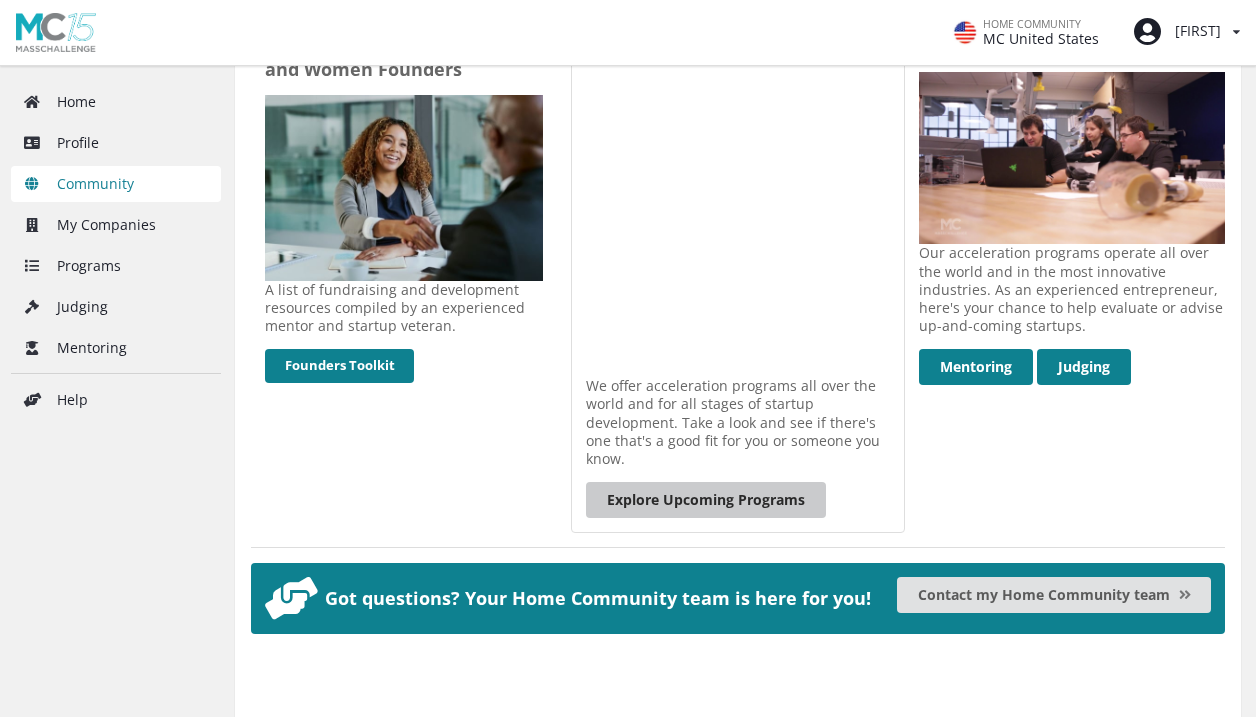 click on "Explore Upcoming Programs" at bounding box center (706, 500) 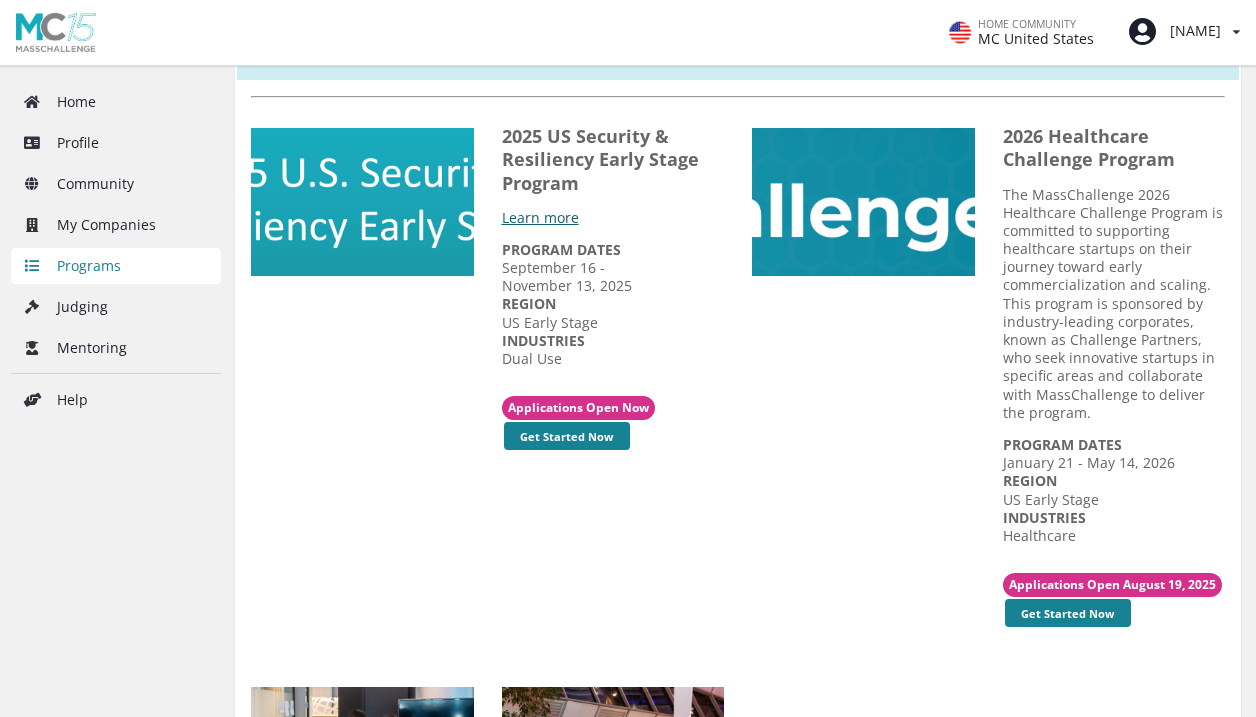 scroll, scrollTop: 1231, scrollLeft: 0, axis: vertical 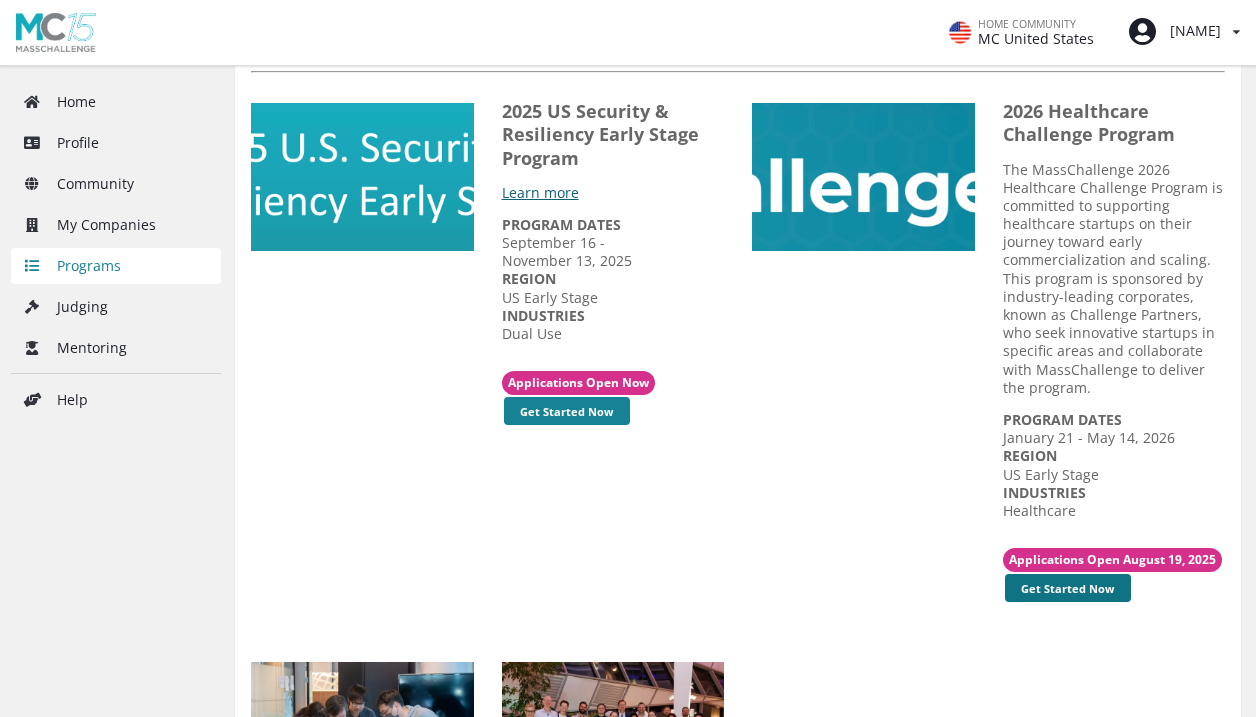 click on "Get Started Now" at bounding box center (567, 411) 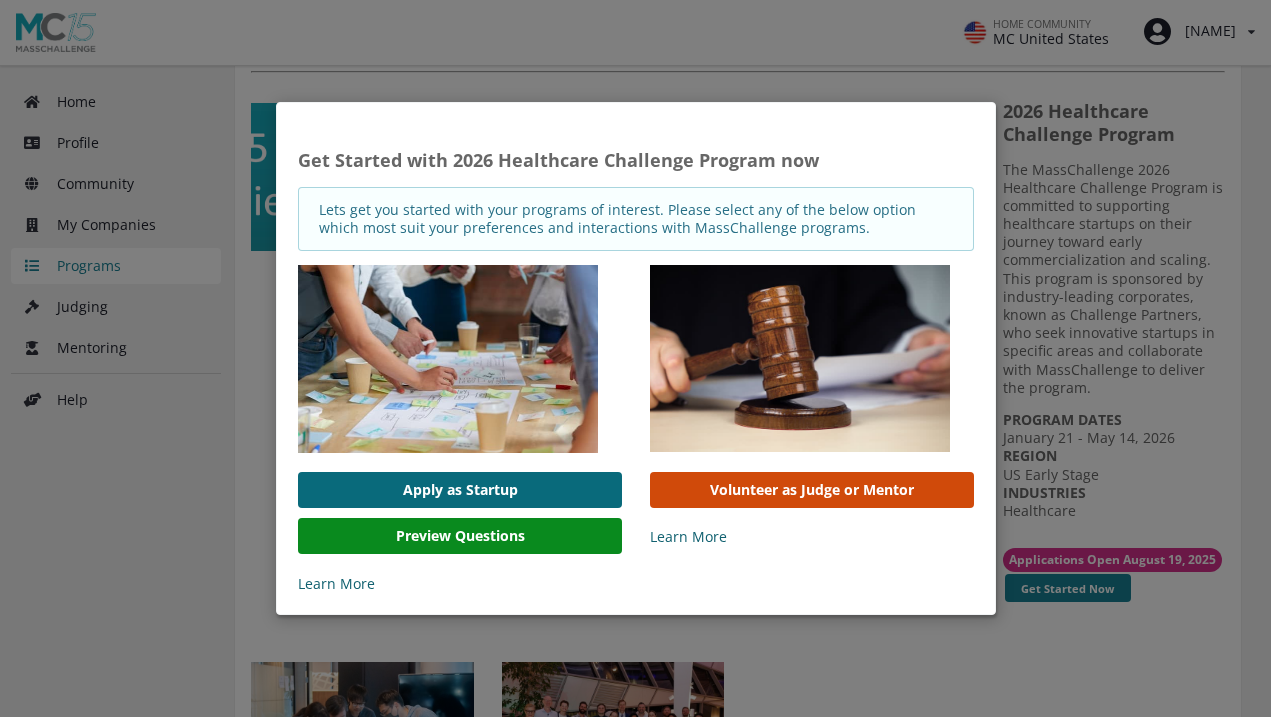 click on "Apply as Startup" at bounding box center [460, 490] 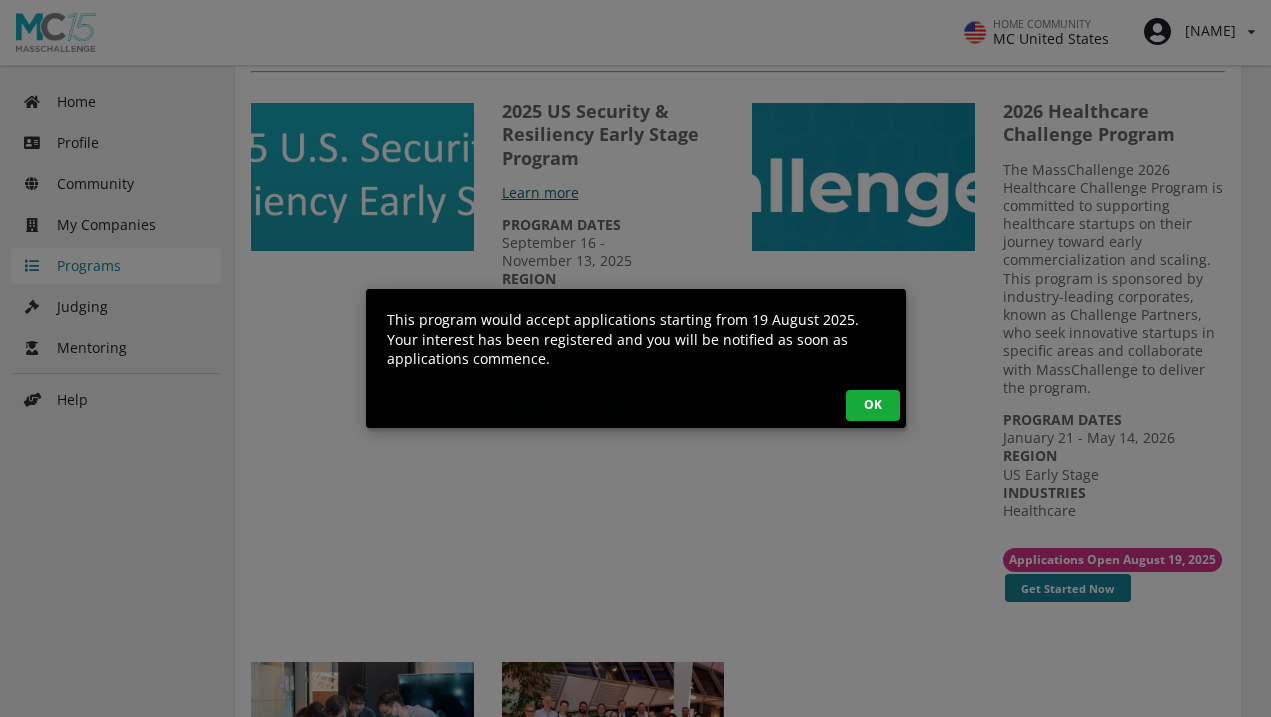 click on "OK" at bounding box center (873, 405) 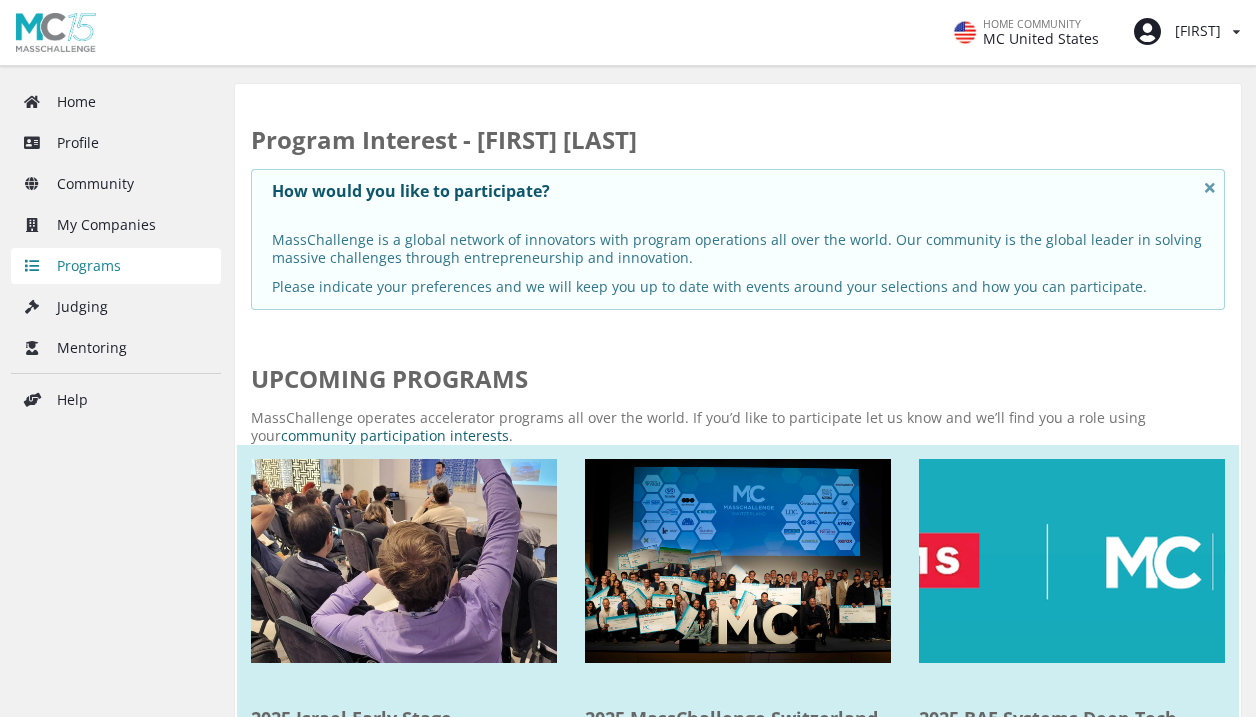 scroll, scrollTop: 0, scrollLeft: 0, axis: both 